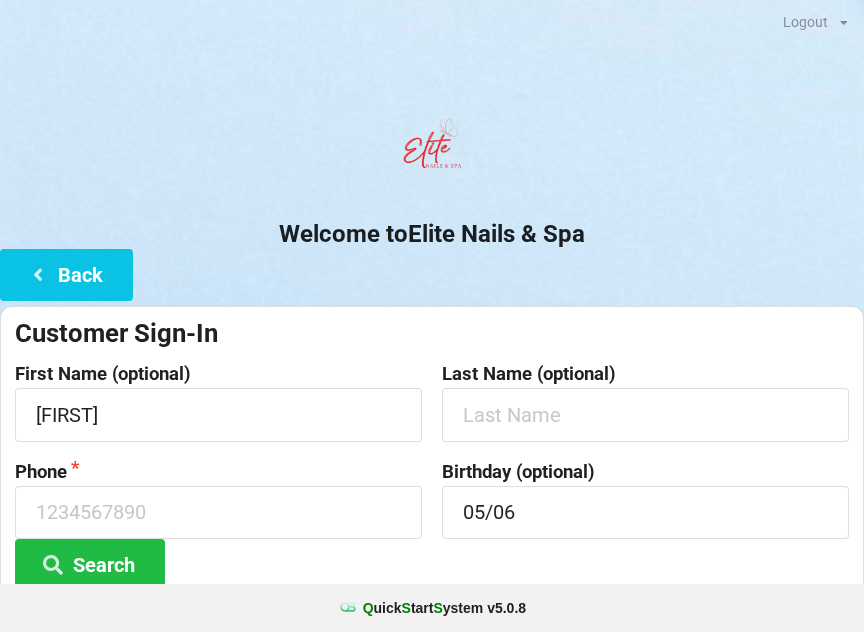 scroll, scrollTop: 264, scrollLeft: 0, axis: vertical 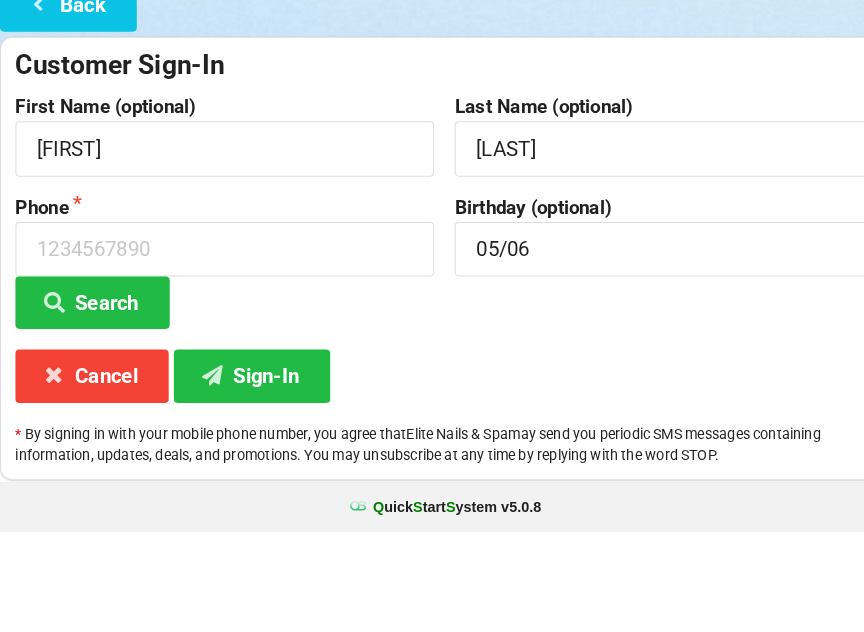 type on "[LAST]" 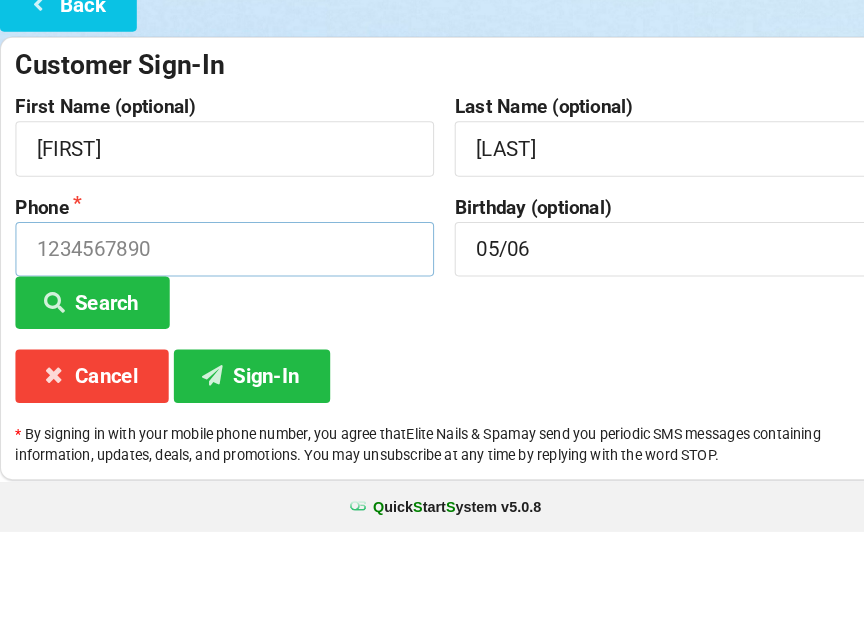 click at bounding box center [218, 357] 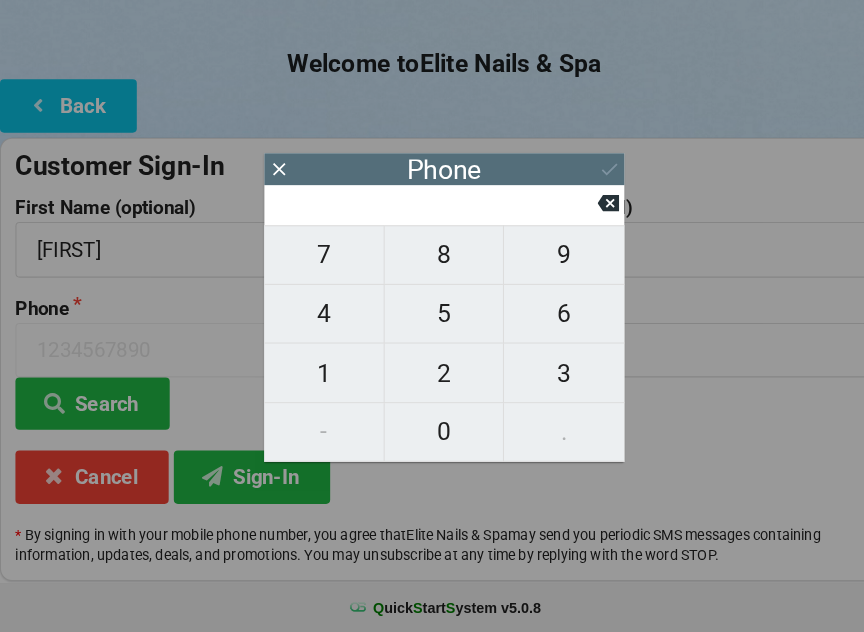 click on "3" at bounding box center [548, 380] 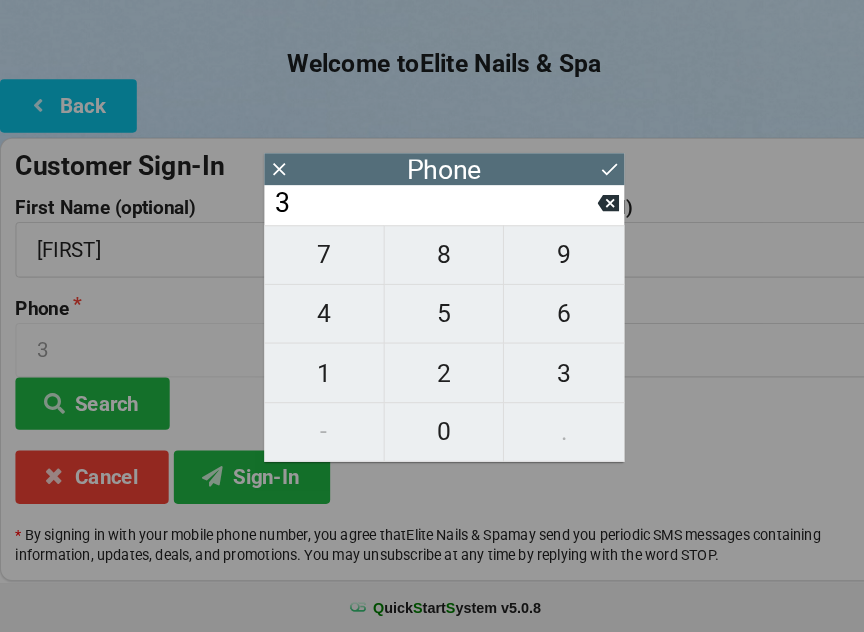 click on "2" at bounding box center (432, 380) 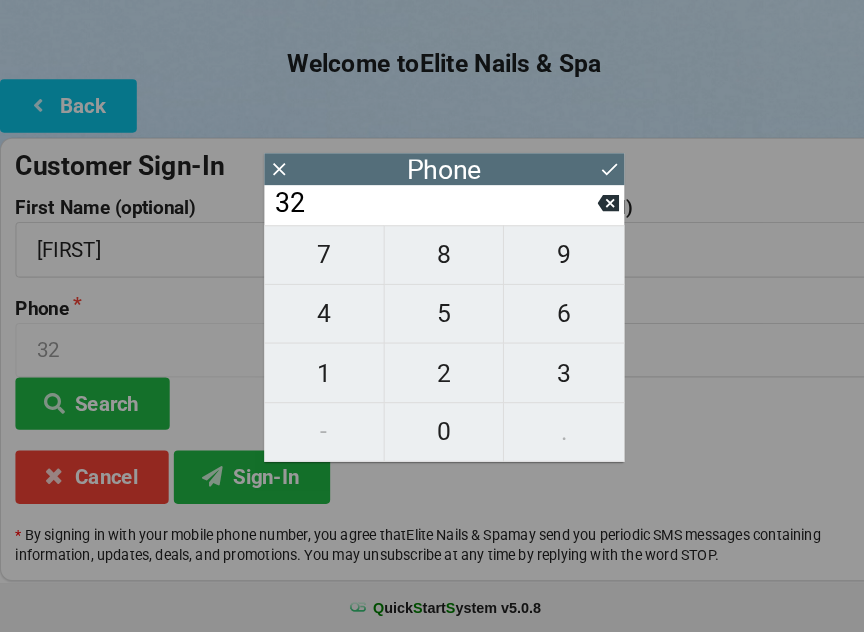 click on "1" at bounding box center [315, 380] 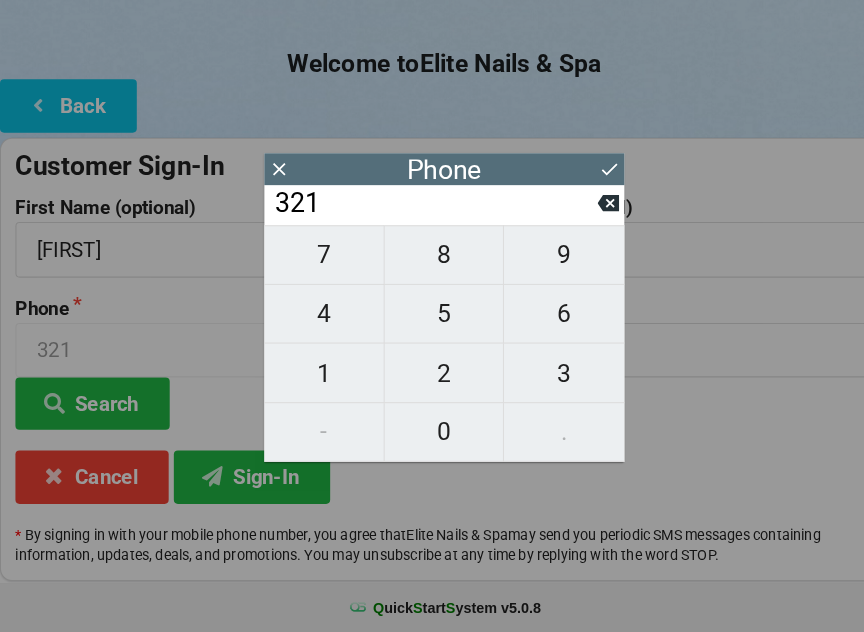 click on "8" at bounding box center [432, 265] 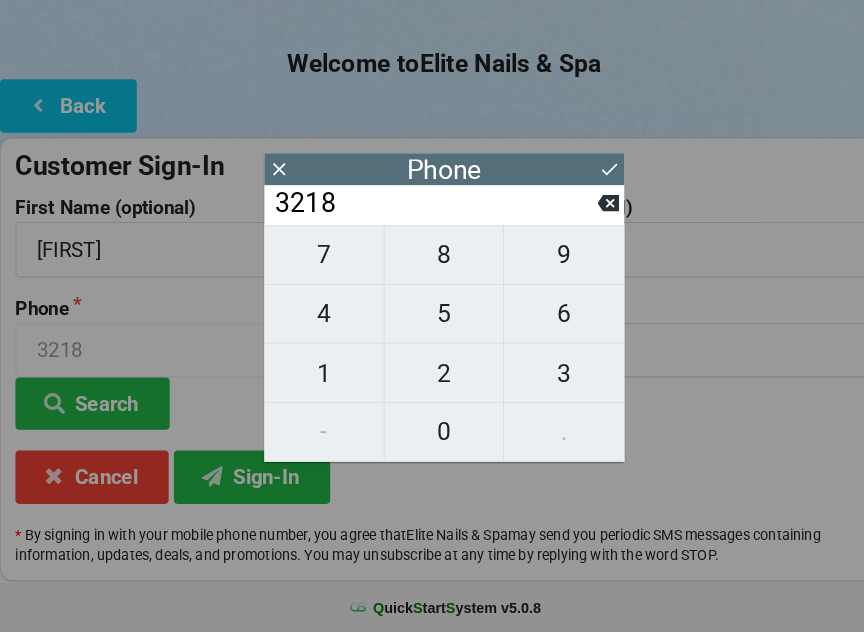 click on "9" at bounding box center [548, 265] 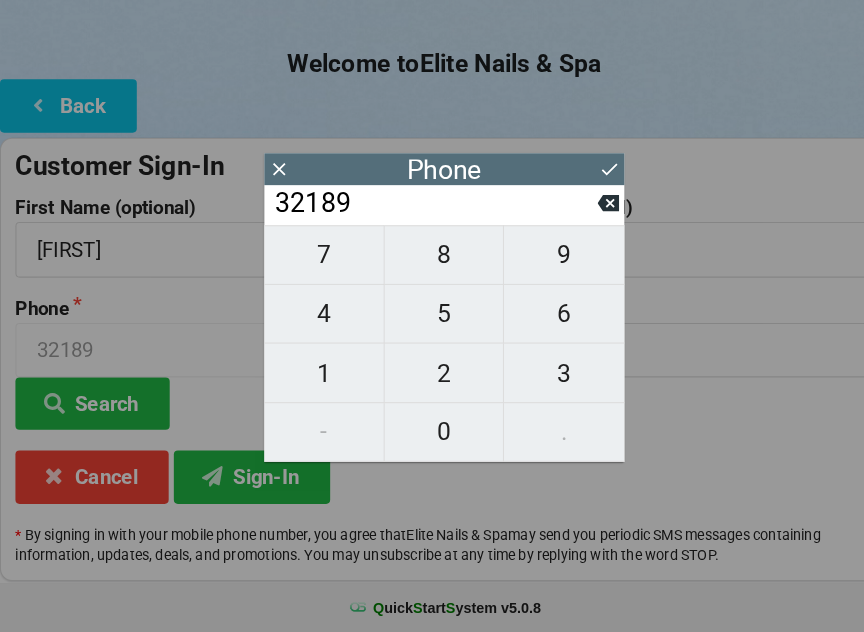 click on "0" at bounding box center [432, 437] 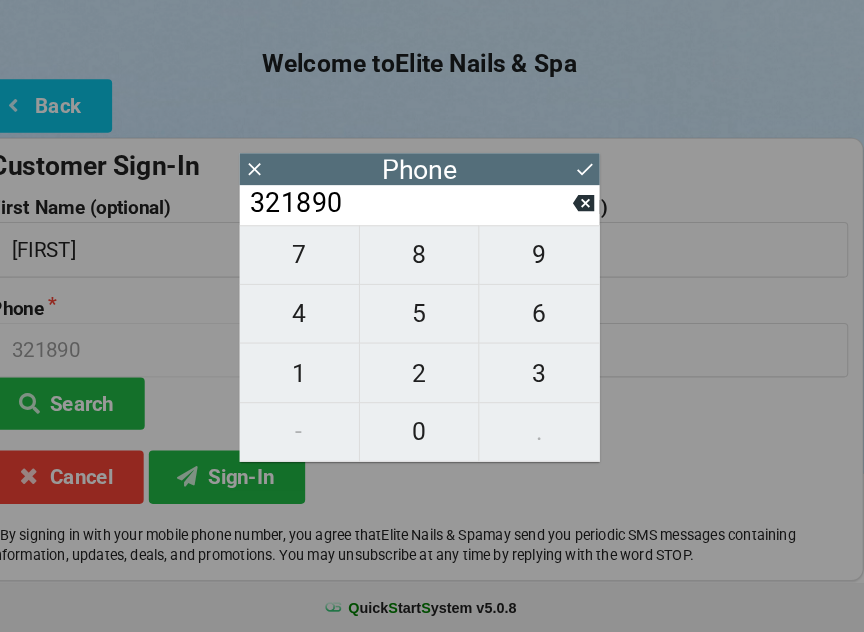 click on "6" at bounding box center [548, 322] 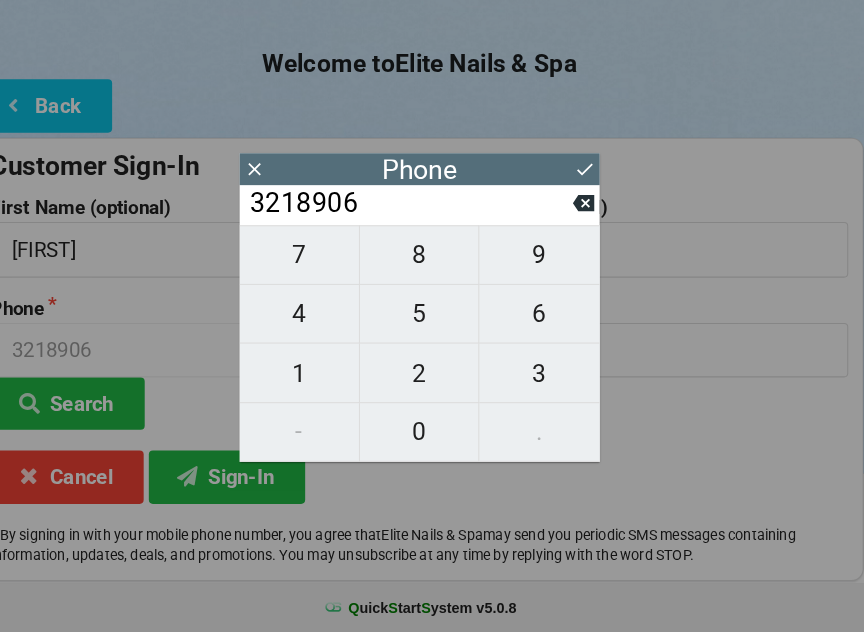 click on "4" at bounding box center (315, 322) 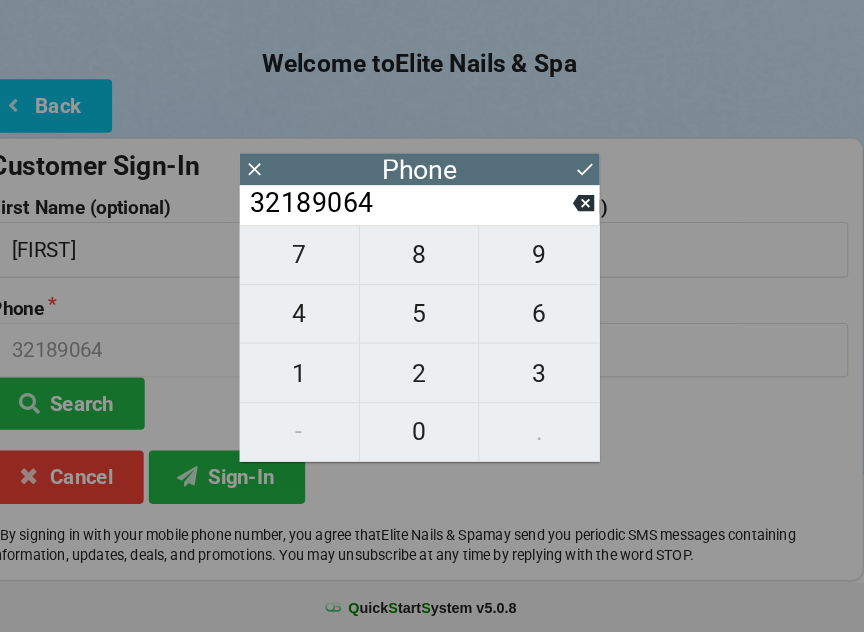 click on "3" at bounding box center [548, 380] 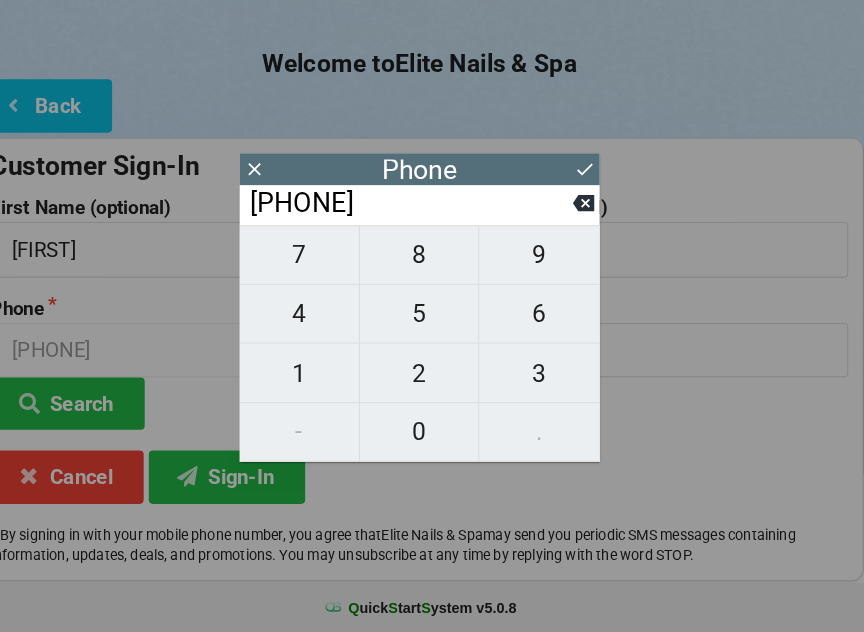 click on "1" at bounding box center [315, 380] 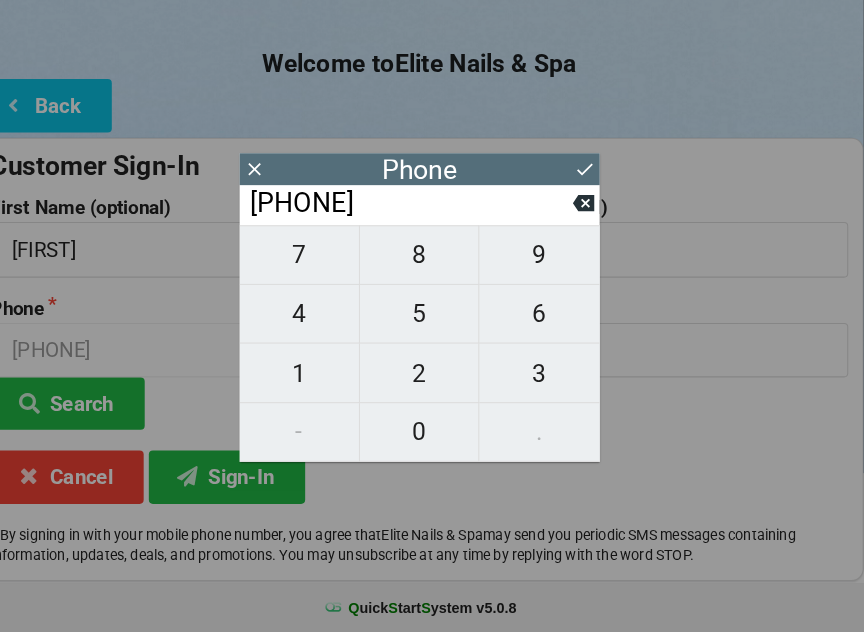 click on "Sign-In" at bounding box center (245, 480) 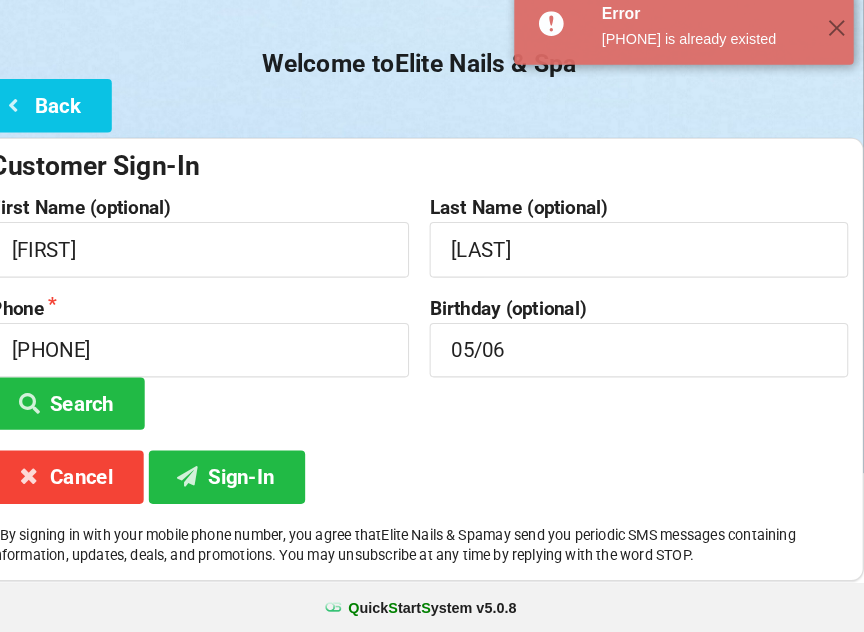click on "Search" at bounding box center (90, 409) 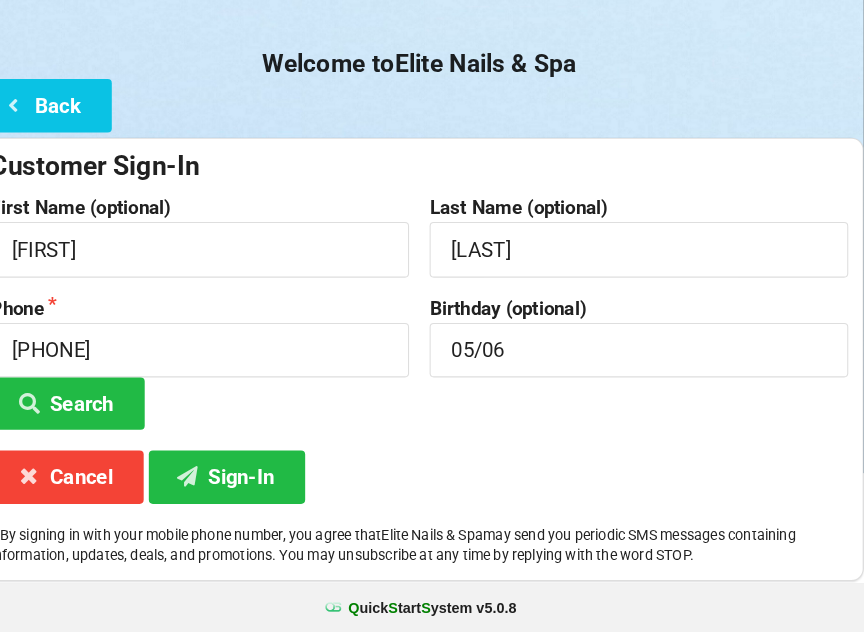 click on "Search" at bounding box center (90, 409) 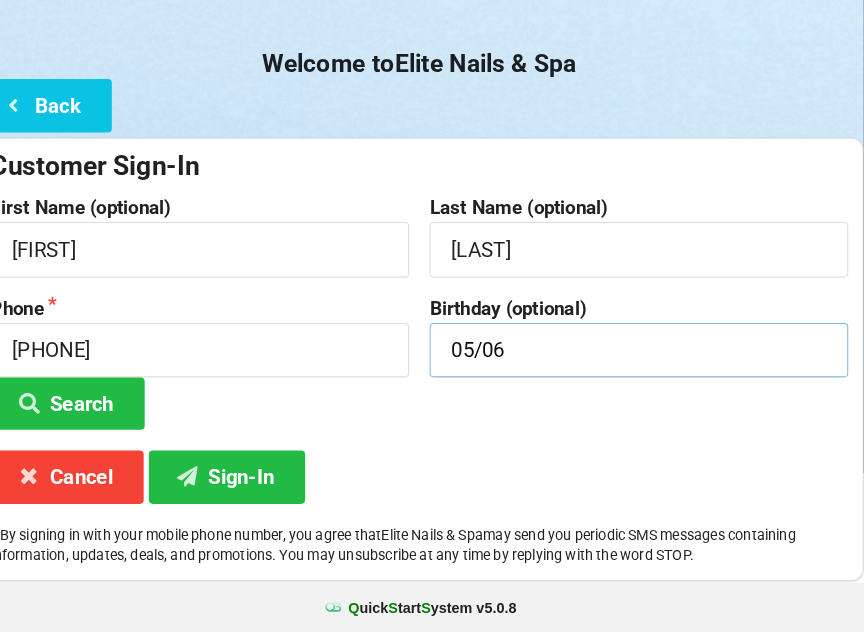 click on "05/06" at bounding box center (645, 357) 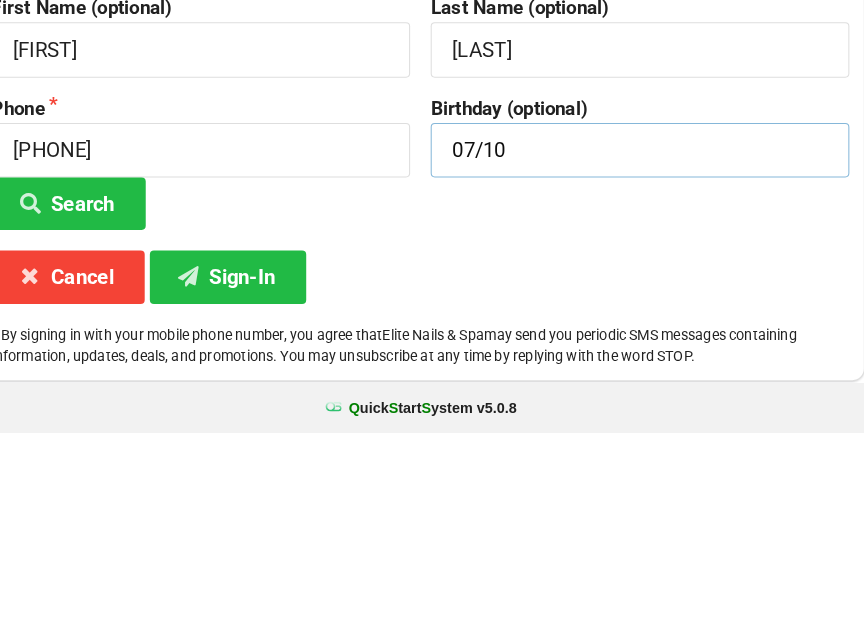 type on "07/10" 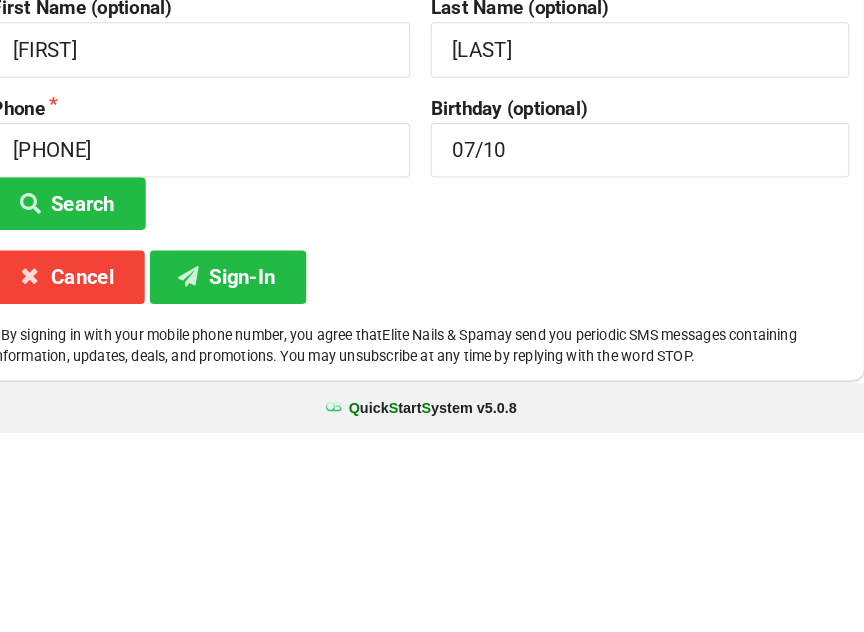 click on "Sign-In" at bounding box center (245, 480) 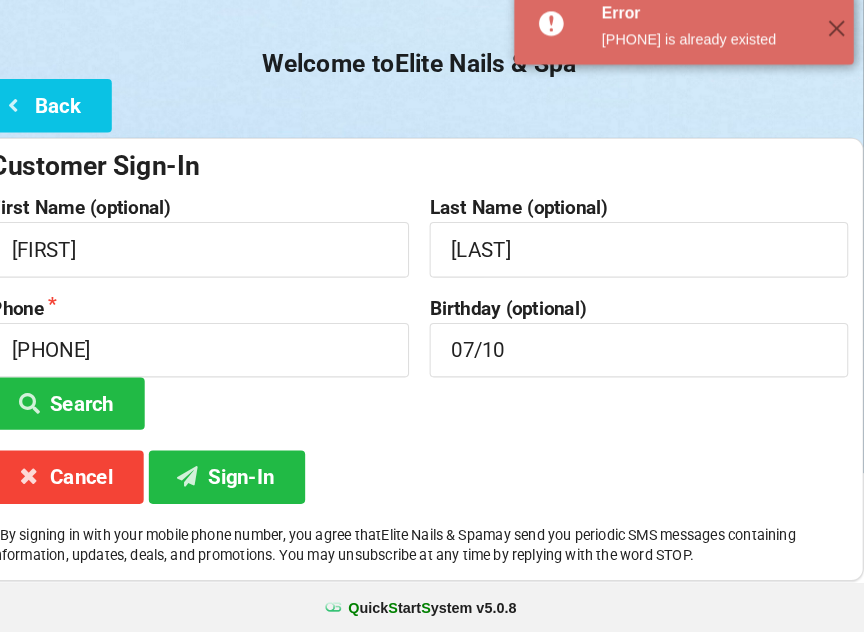 click on "Search" at bounding box center [90, 409] 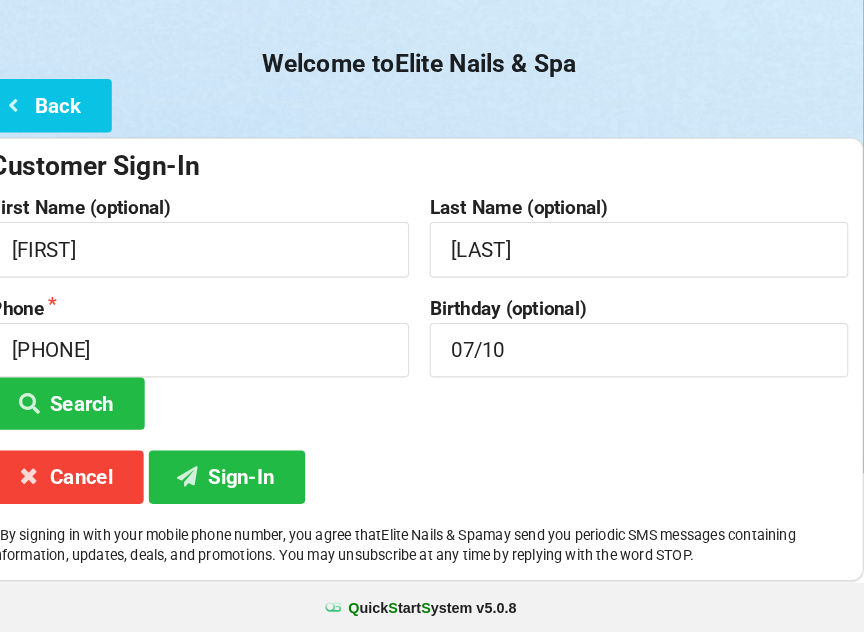 click on "Sign-In" at bounding box center (245, 480) 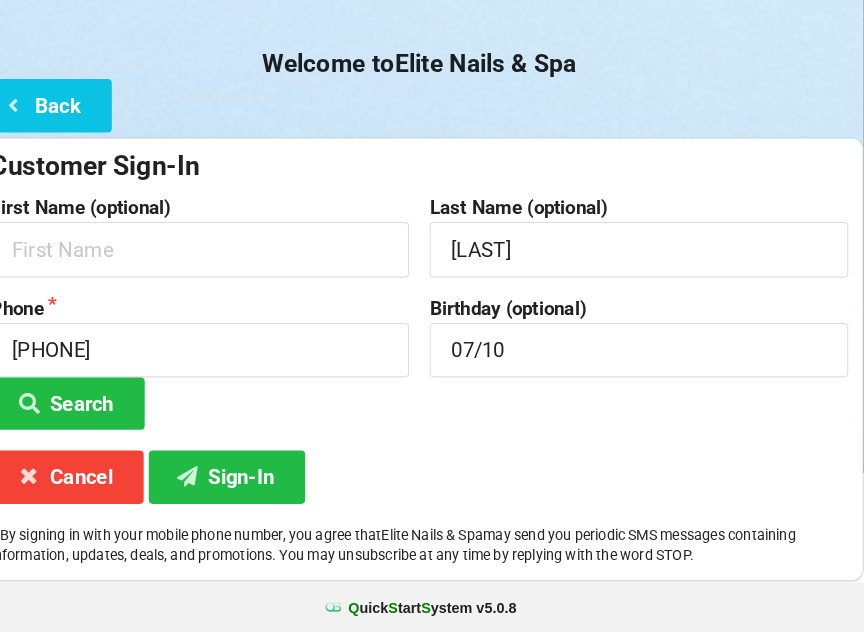 type 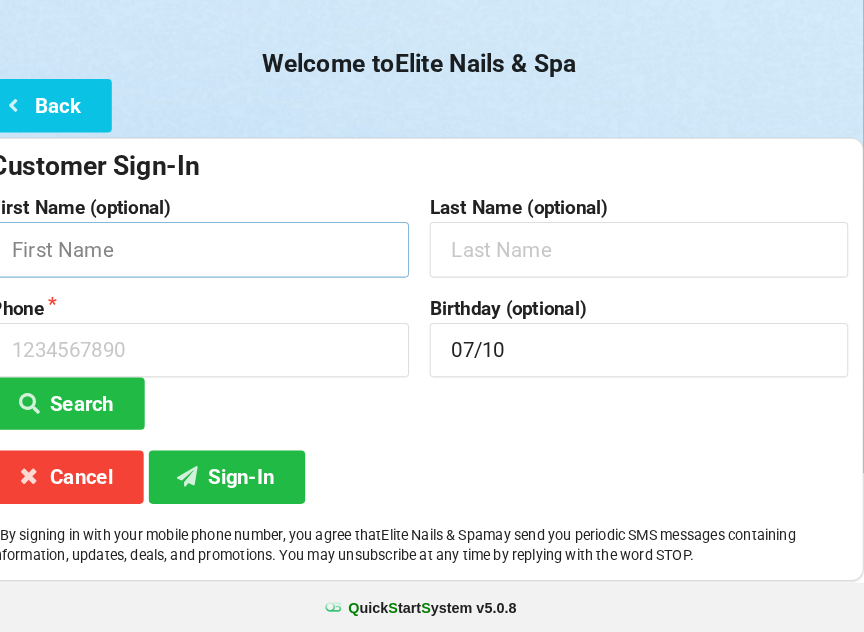 click at bounding box center [218, 259] 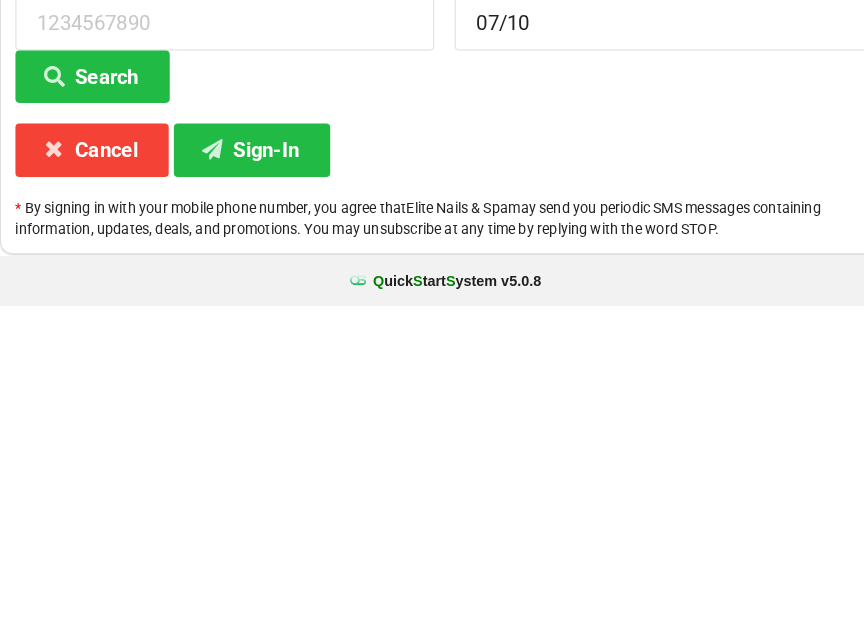 type on "[FIRST]" 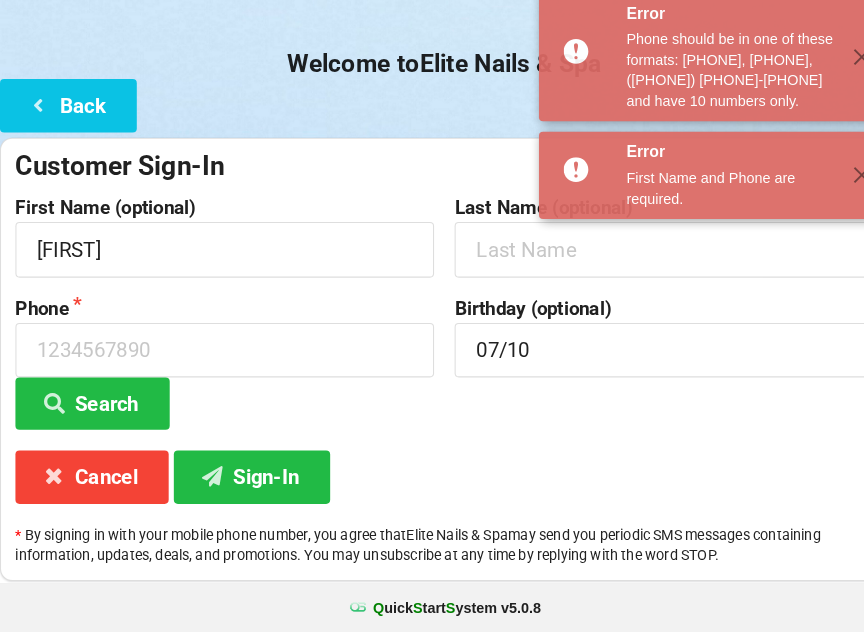 click on "Sign-In" at bounding box center (245, 480) 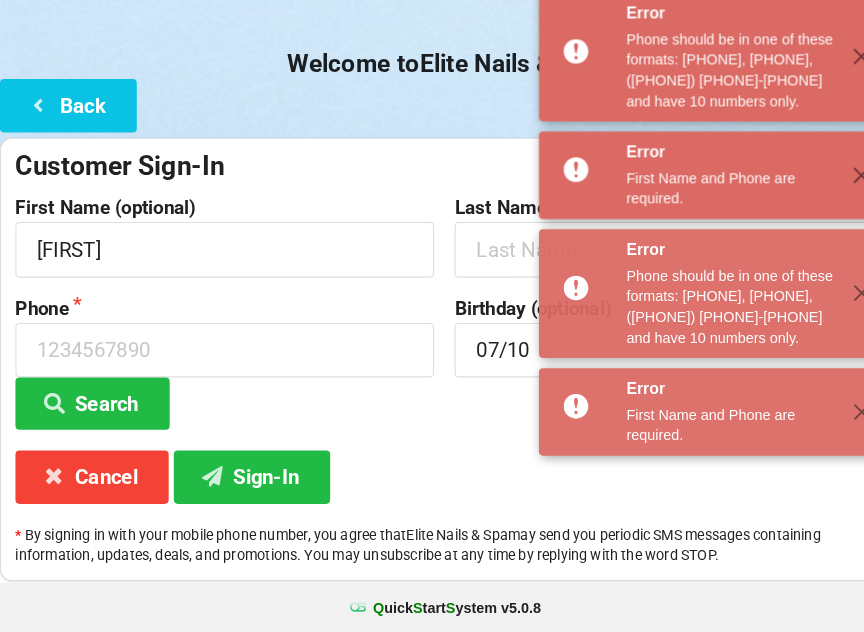 click on "Sign-In" at bounding box center [245, 480] 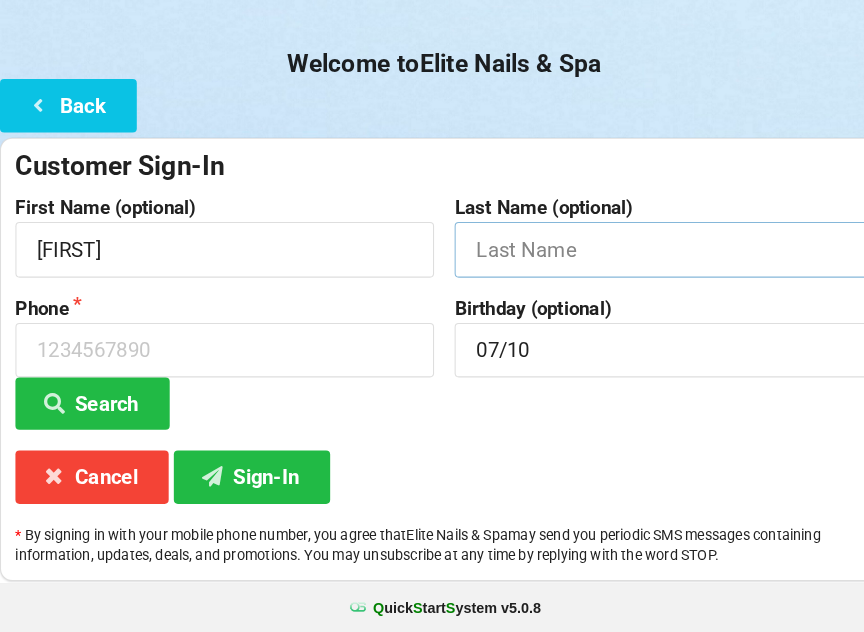 click at bounding box center (645, 259) 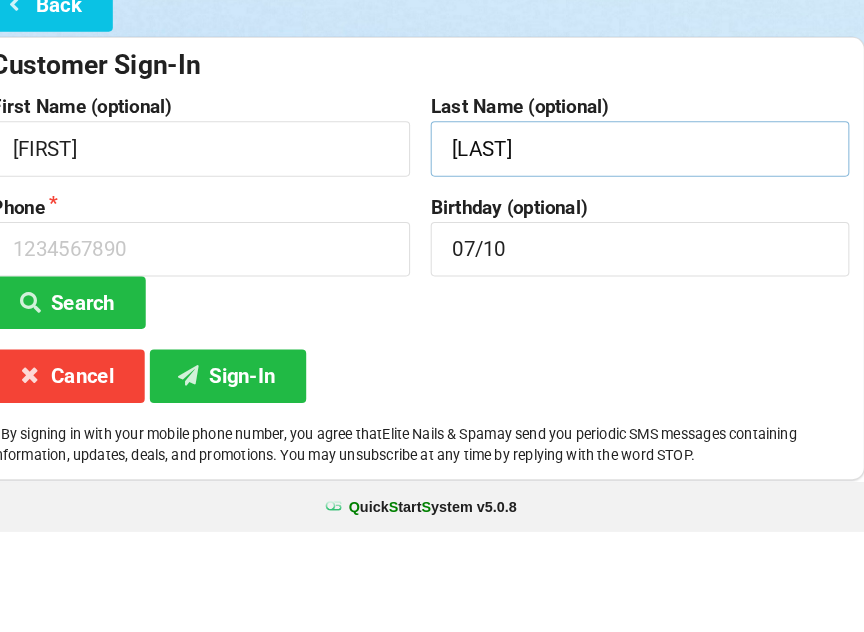 type on "[LAST]" 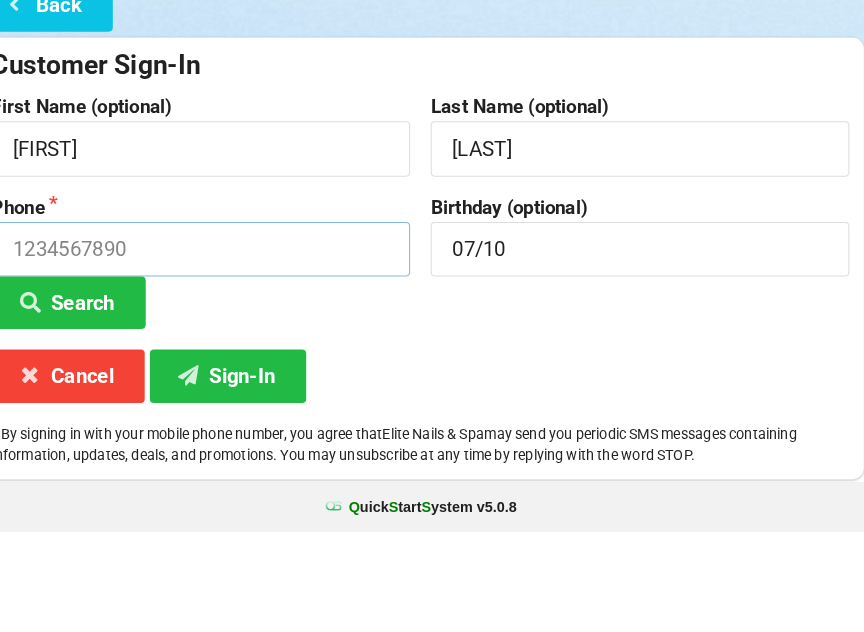 click at bounding box center [218, 357] 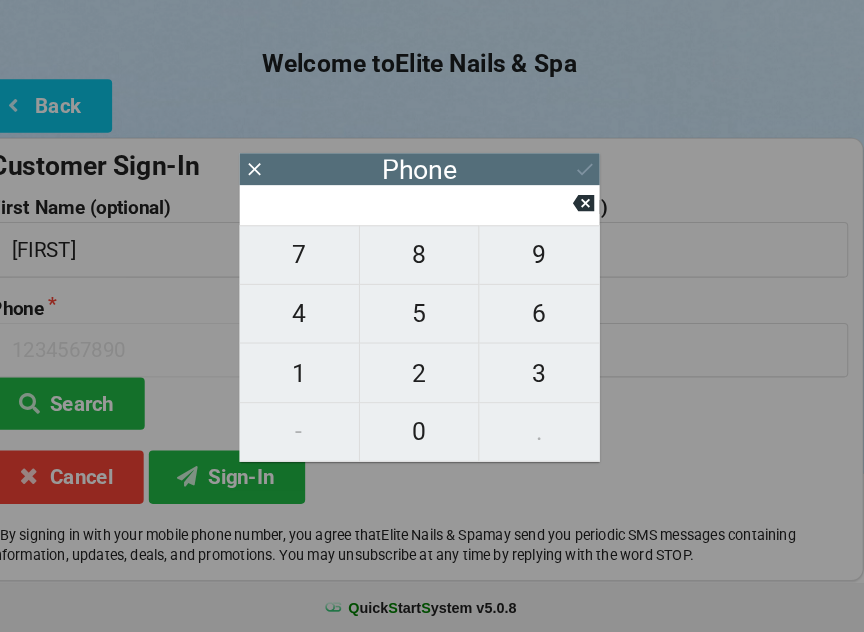 click on "2" at bounding box center [432, 380] 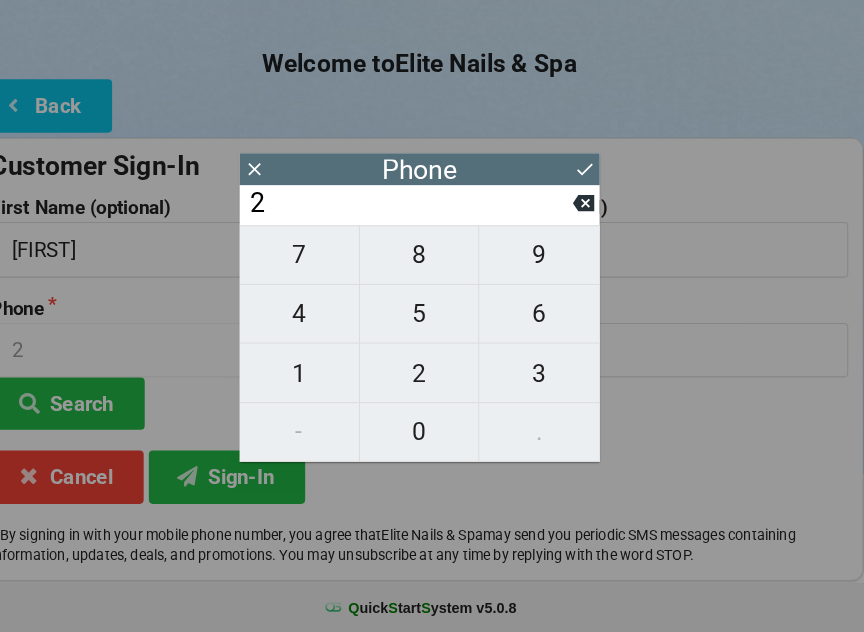 click 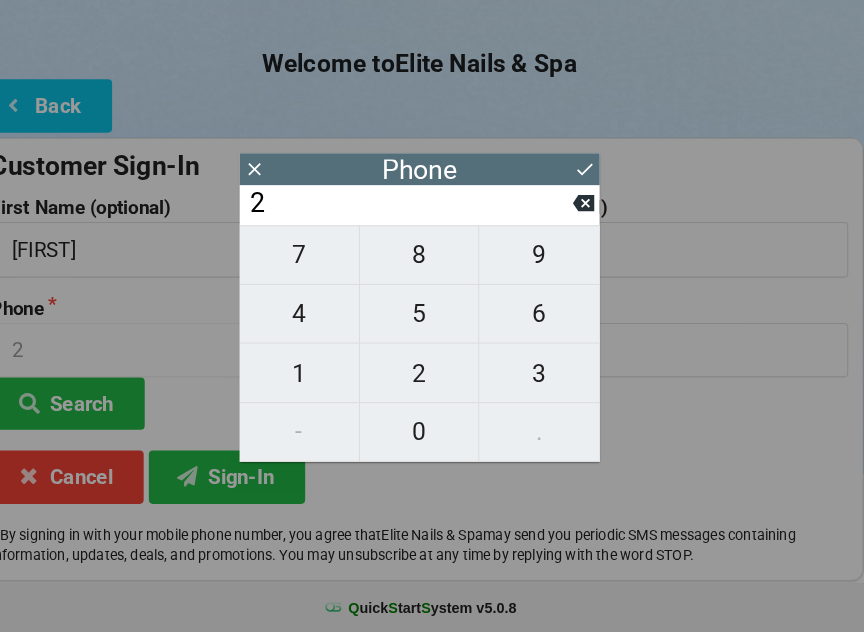 type 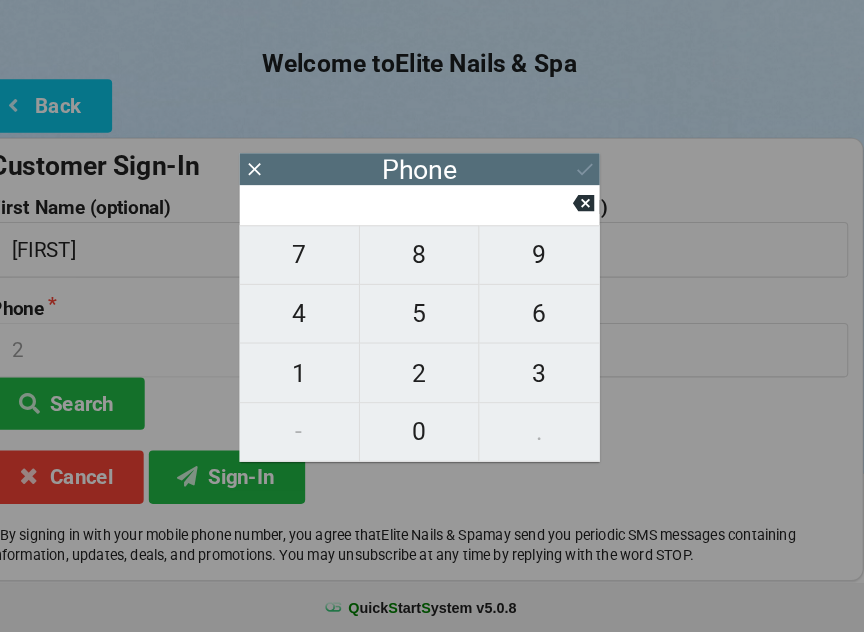 click on "3" at bounding box center (548, 380) 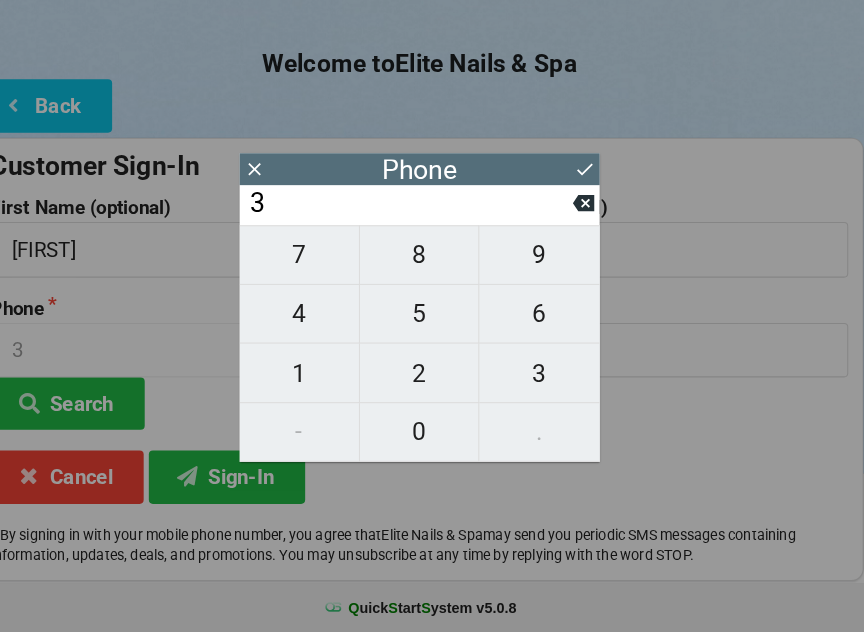 click on "2" at bounding box center (432, 380) 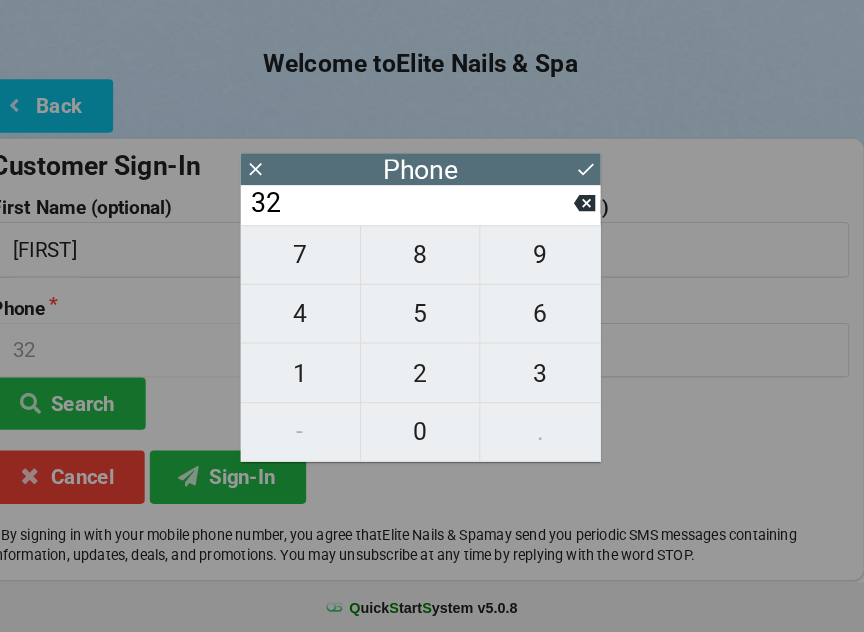 click on "1" at bounding box center [315, 380] 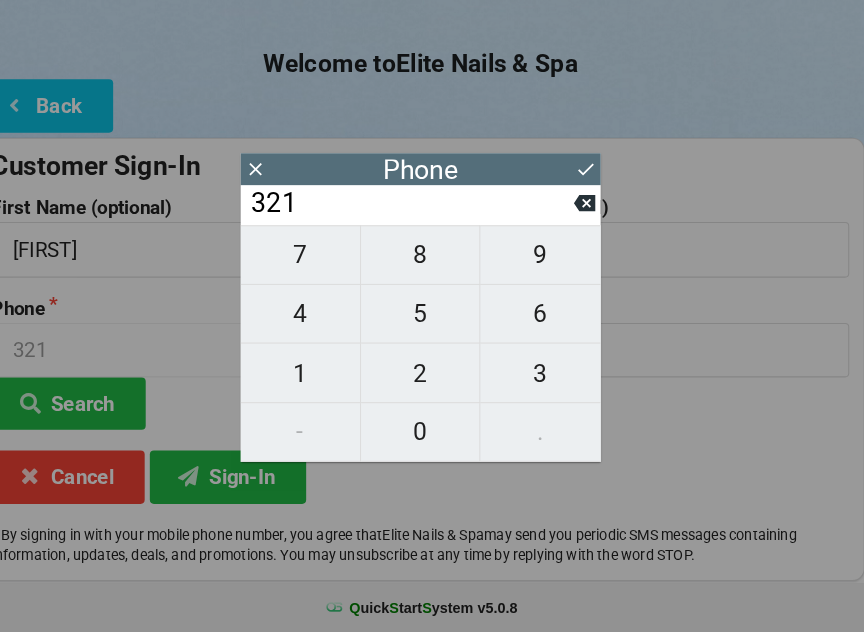 click on "8" at bounding box center [432, 265] 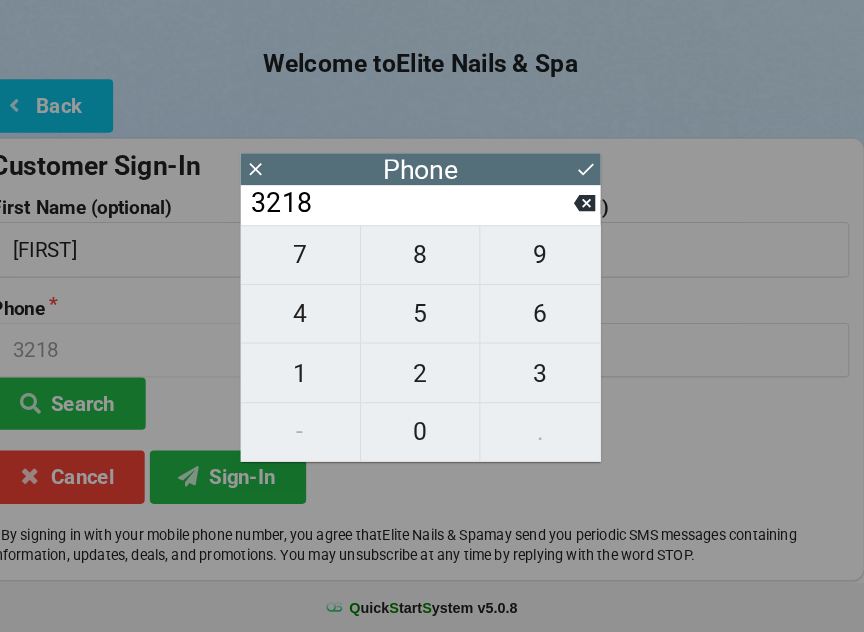 click on "9" at bounding box center (548, 265) 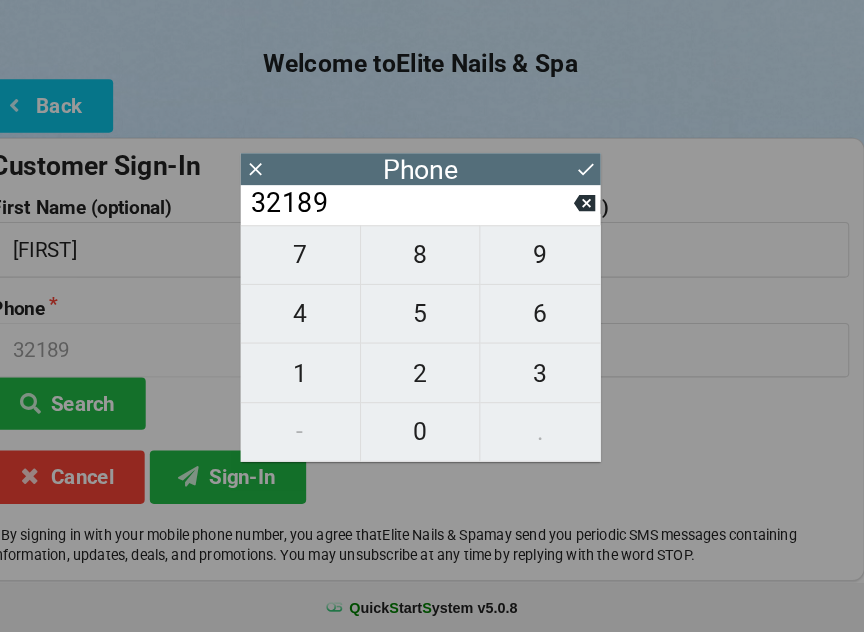 click on "0" at bounding box center [432, 437] 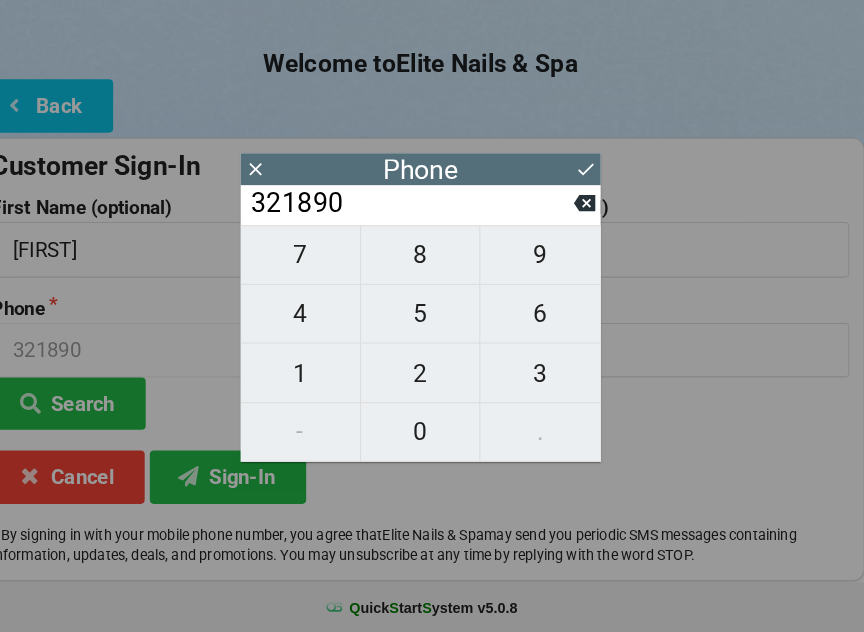 click on "6" at bounding box center [548, 322] 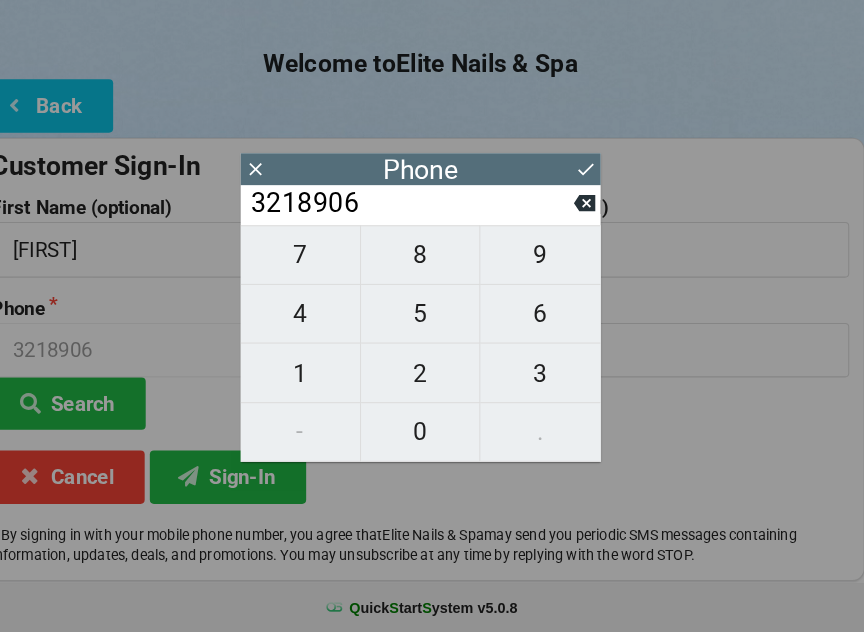 click on "4" at bounding box center (315, 322) 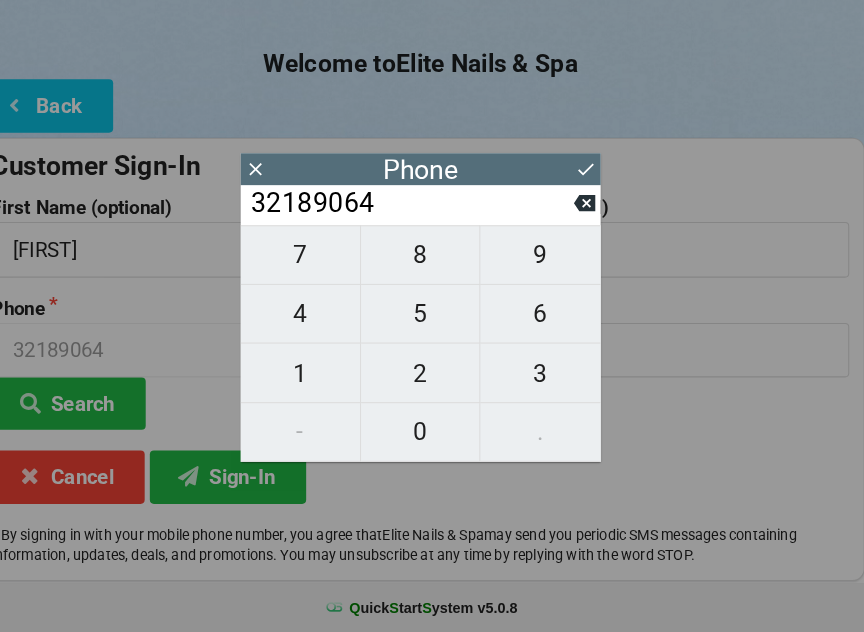 click on "3" at bounding box center (548, 380) 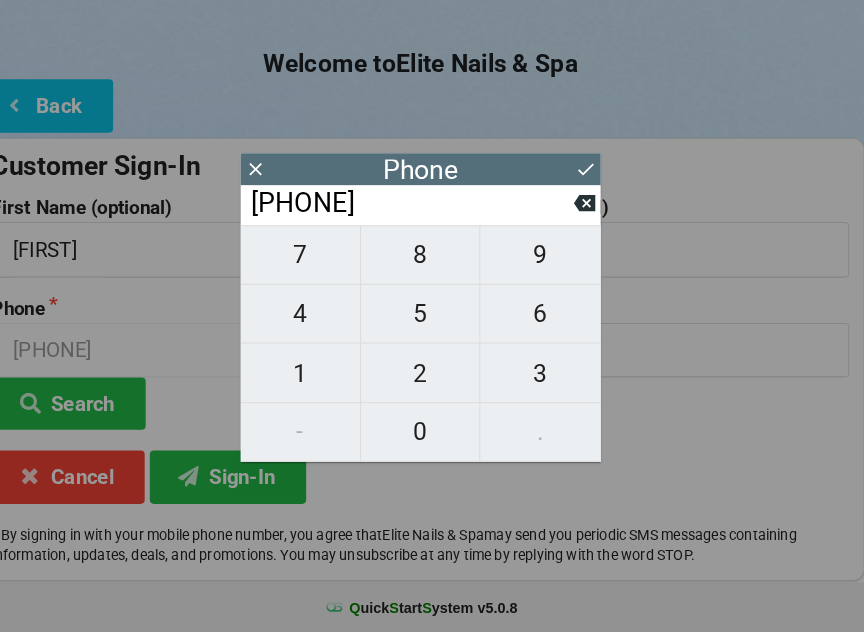 click on "1" at bounding box center (315, 380) 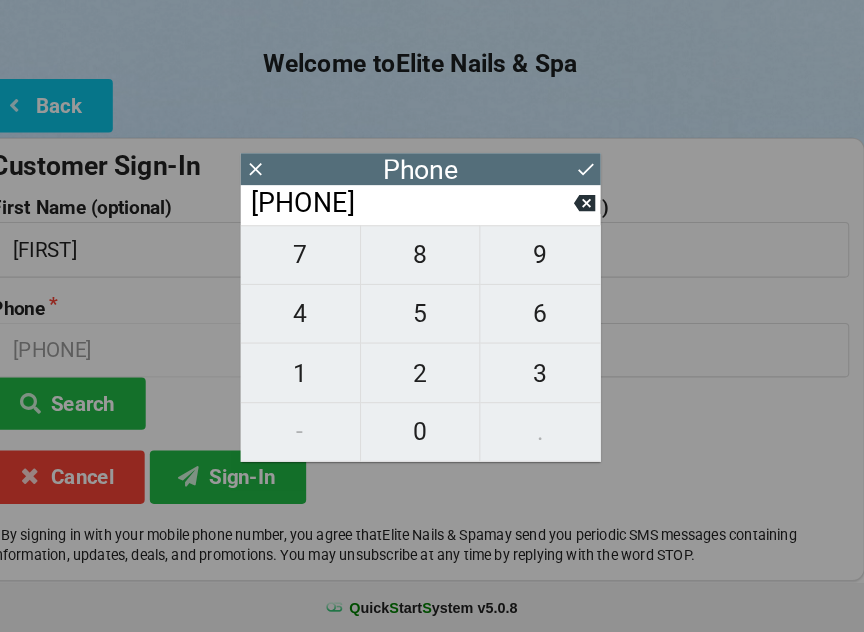 click on "Sign-In" at bounding box center (245, 480) 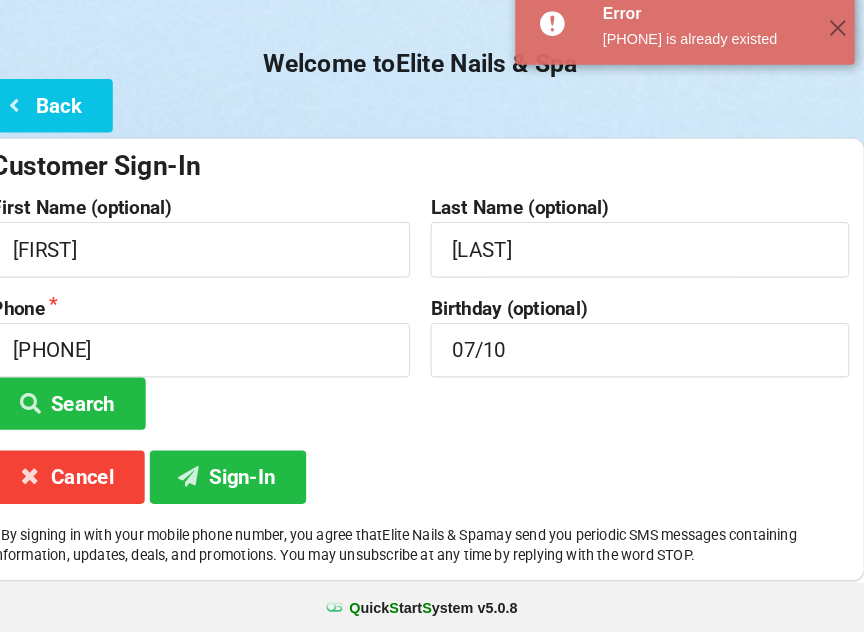 click on "Search" at bounding box center [90, 409] 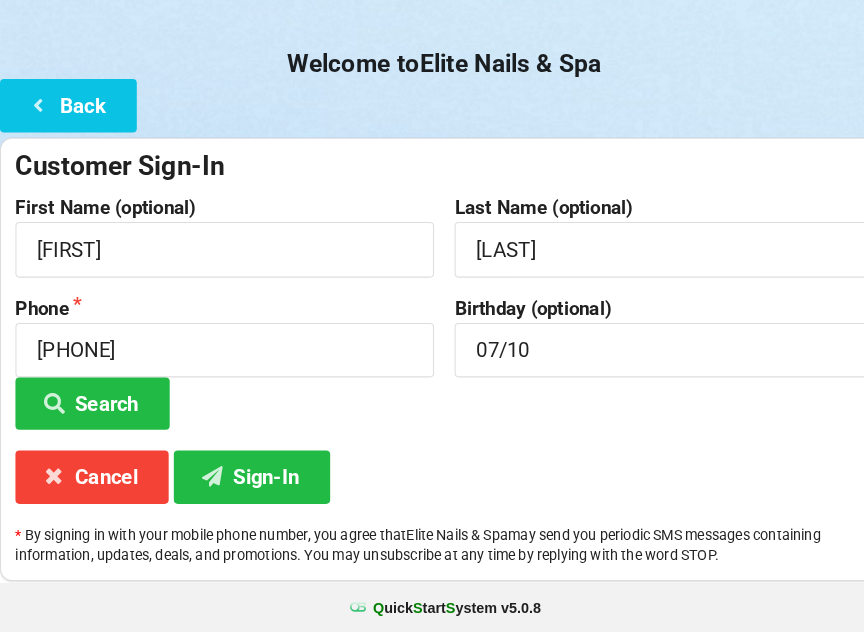 click on "Sign-In" at bounding box center (245, 480) 